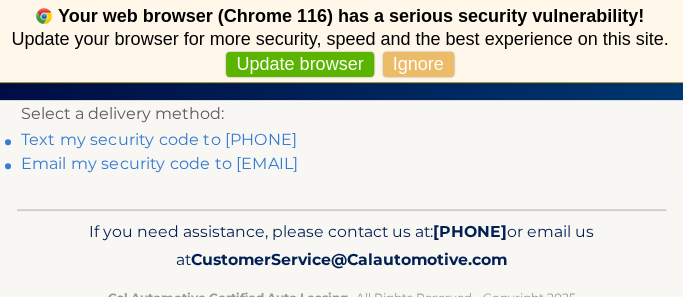 scroll, scrollTop: 170, scrollLeft: 0, axis: vertical 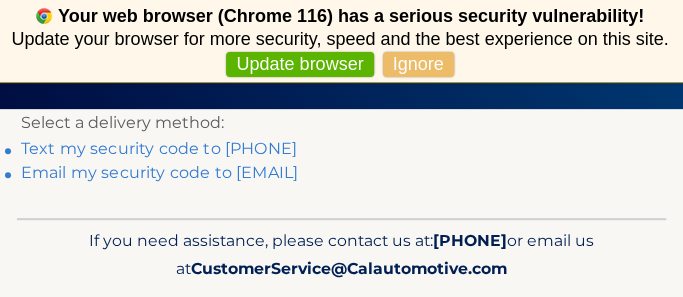 click on "Text my security code to [PHONE]" at bounding box center (159, 148) 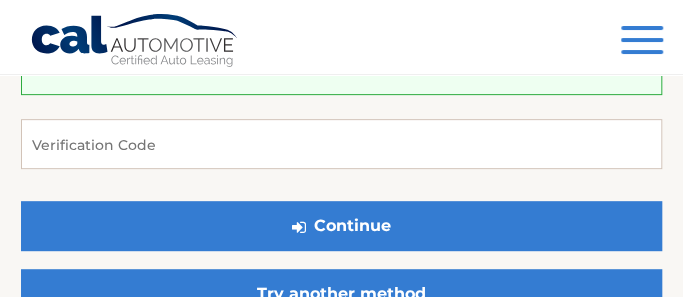 scroll, scrollTop: 181, scrollLeft: 0, axis: vertical 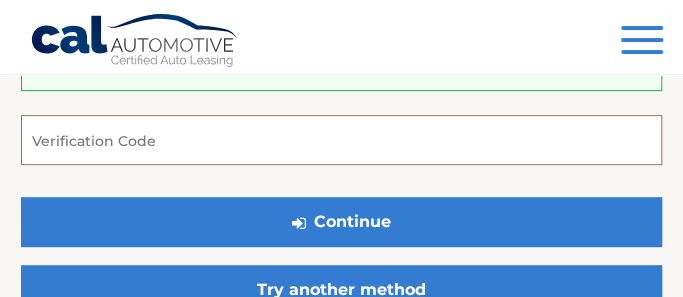 click on "Verification Code" at bounding box center (341, 140) 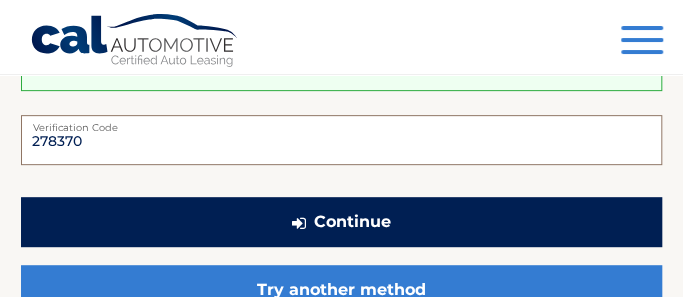 type on "278370" 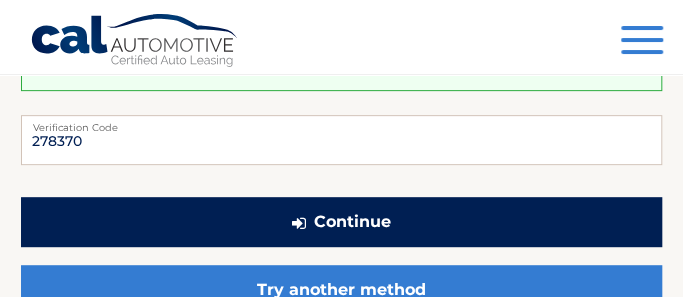 click on "Continue" at bounding box center (341, 222) 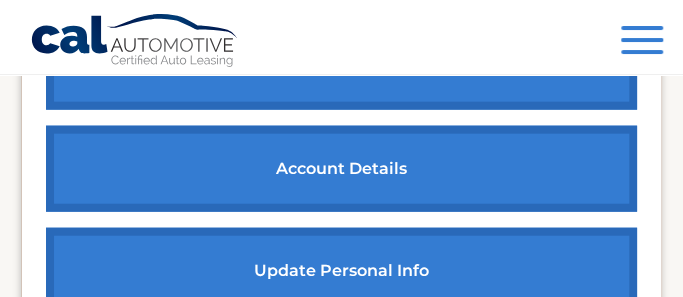 scroll, scrollTop: 1210, scrollLeft: 0, axis: vertical 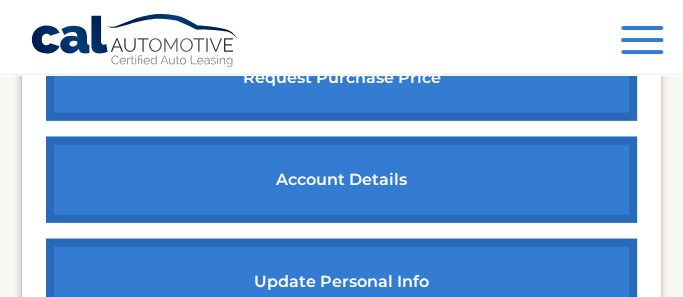 click on "account details" at bounding box center (341, 180) 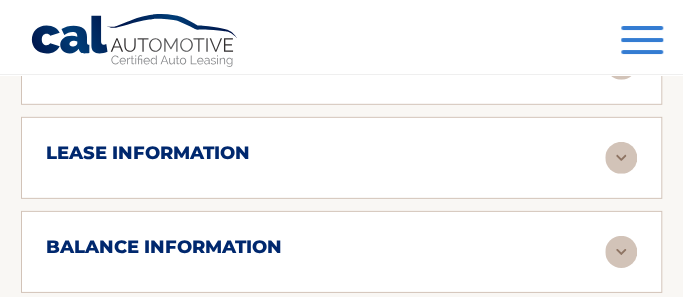 scroll, scrollTop: 1560, scrollLeft: 0, axis: vertical 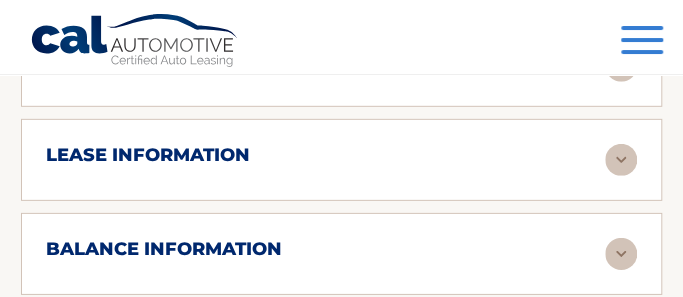 click on "lease information" at bounding box center (148, 155) 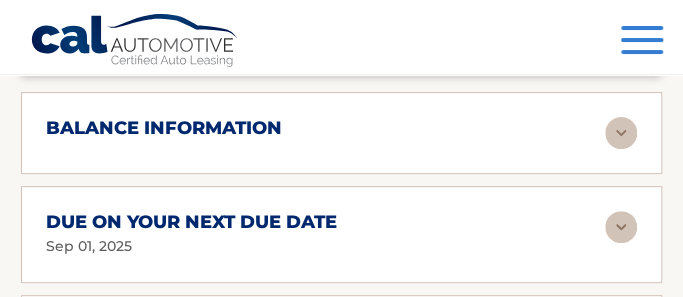 scroll, scrollTop: 2170, scrollLeft: 0, axis: vertical 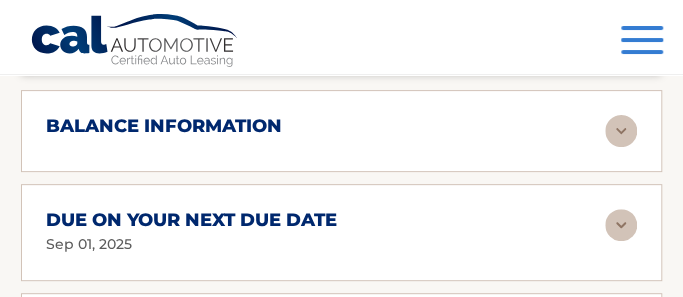 click on "balance information" at bounding box center [164, 126] 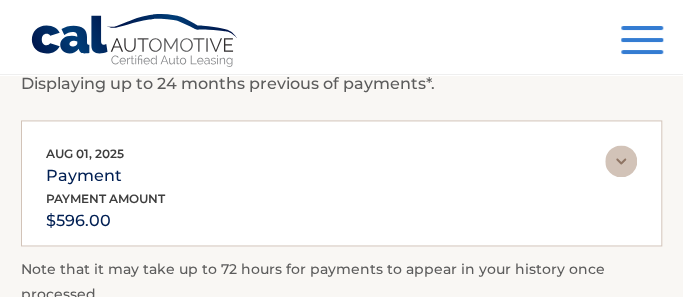 scroll, scrollTop: 2786, scrollLeft: 0, axis: vertical 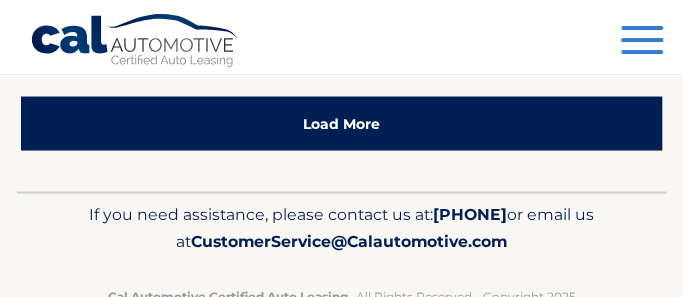 click on "Load More" at bounding box center (341, 123) 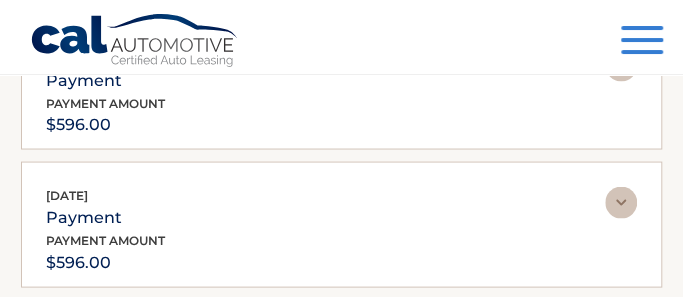 scroll, scrollTop: 3697, scrollLeft: 0, axis: vertical 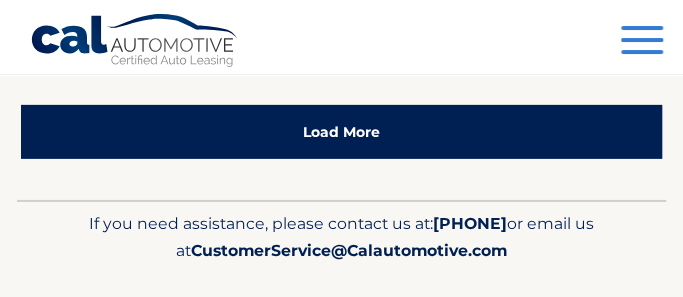 click on "Load More" at bounding box center (341, 132) 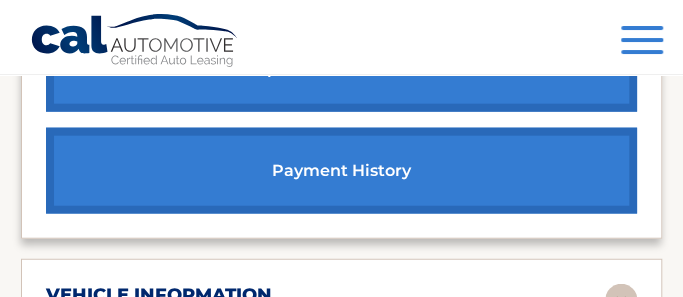 scroll, scrollTop: 1225, scrollLeft: 0, axis: vertical 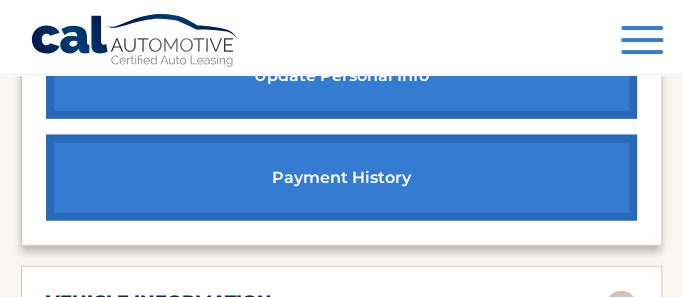 click on "Menu" at bounding box center (642, 42) 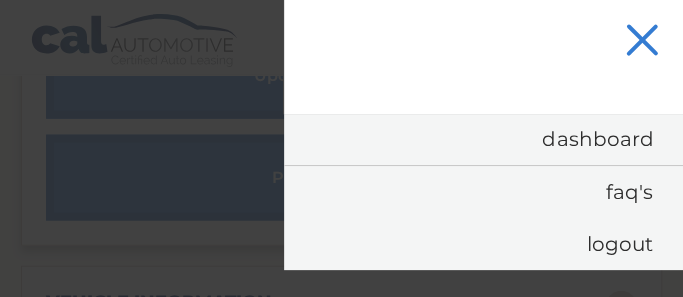 click at bounding box center (341, 148) 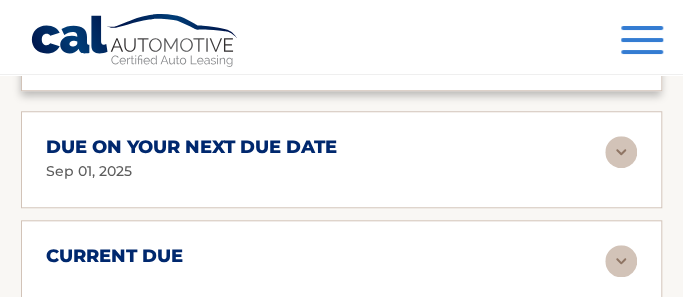 scroll, scrollTop: 2462, scrollLeft: 0, axis: vertical 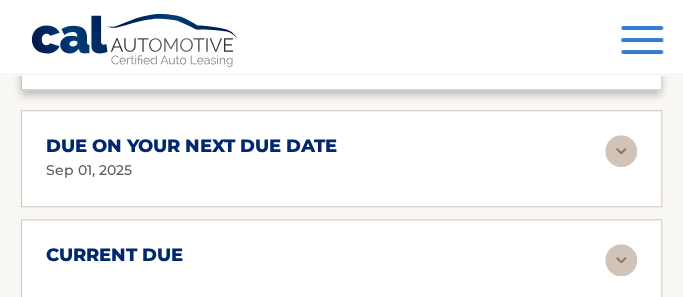 click at bounding box center (621, 151) 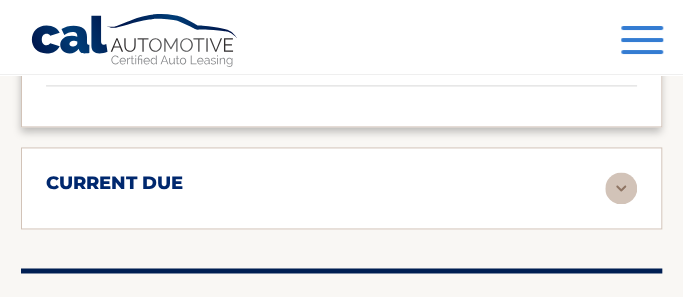 scroll, scrollTop: 2786, scrollLeft: 0, axis: vertical 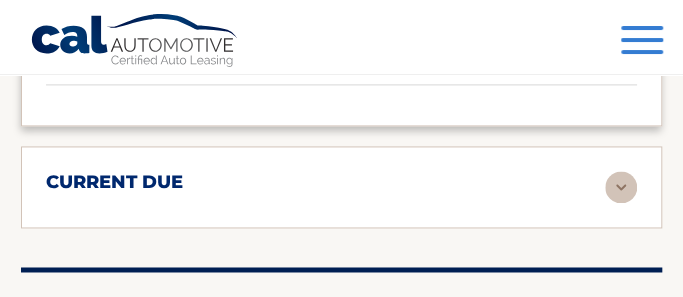 click at bounding box center [621, 187] 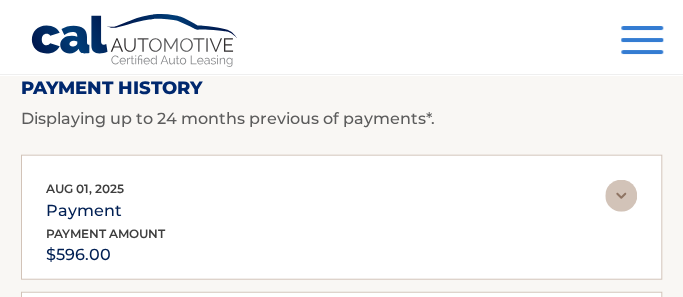 scroll, scrollTop: 3223, scrollLeft: 0, axis: vertical 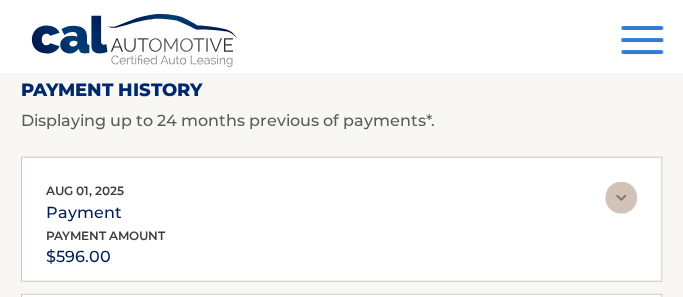 click at bounding box center (621, 198) 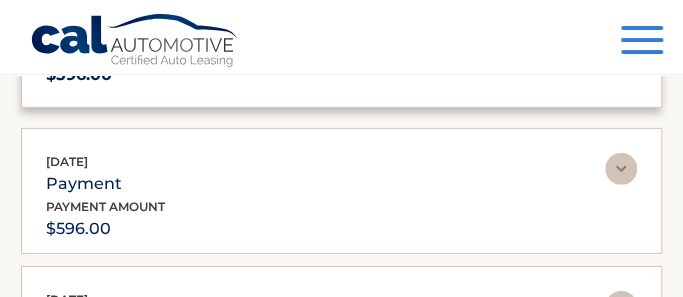 scroll, scrollTop: 3658, scrollLeft: 0, axis: vertical 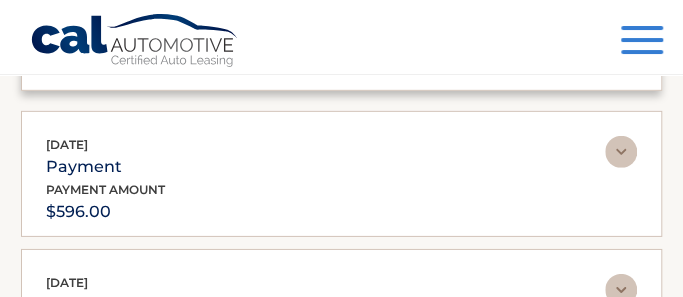 click at bounding box center (621, 152) 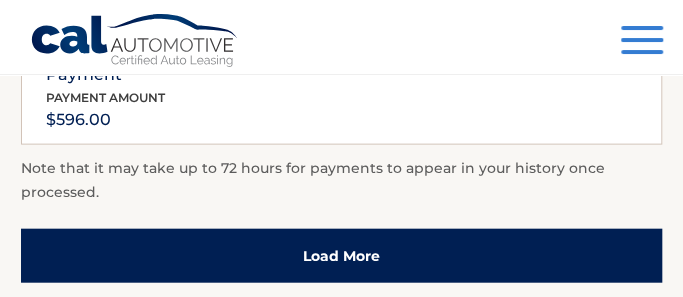 scroll, scrollTop: 5244, scrollLeft: 0, axis: vertical 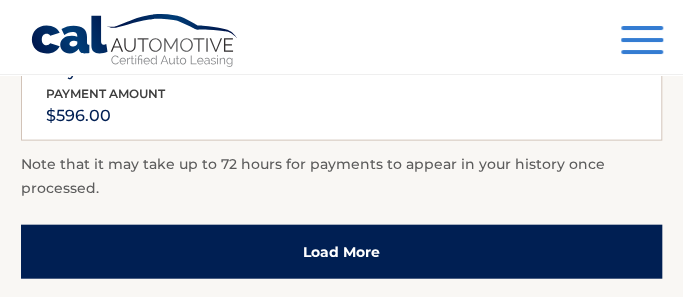 click on "Load More" at bounding box center (341, 252) 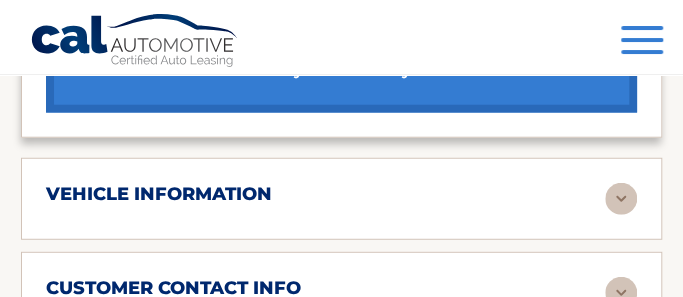scroll, scrollTop: 1332, scrollLeft: 0, axis: vertical 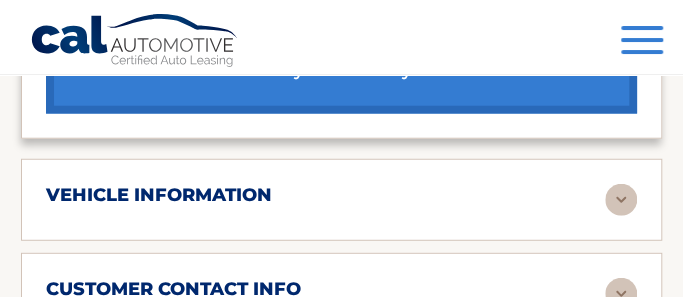 click at bounding box center [621, 200] 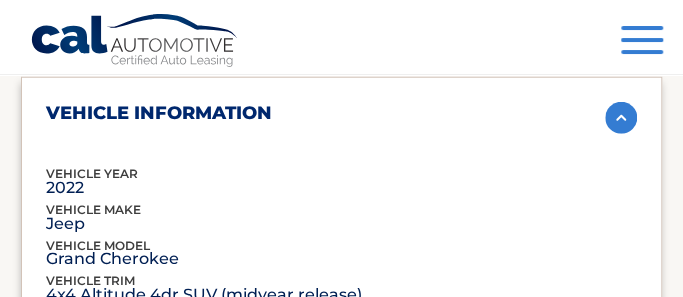 scroll, scrollTop: 1413, scrollLeft: 0, axis: vertical 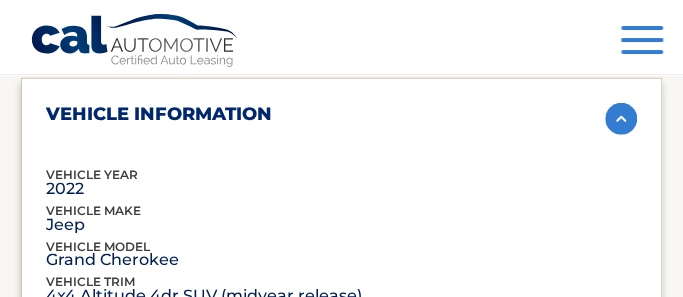 click at bounding box center (621, 119) 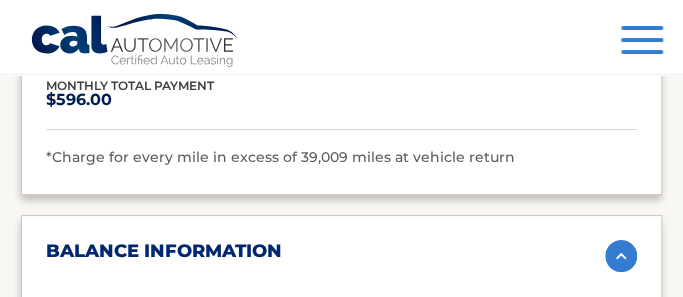scroll, scrollTop: 2044, scrollLeft: 0, axis: vertical 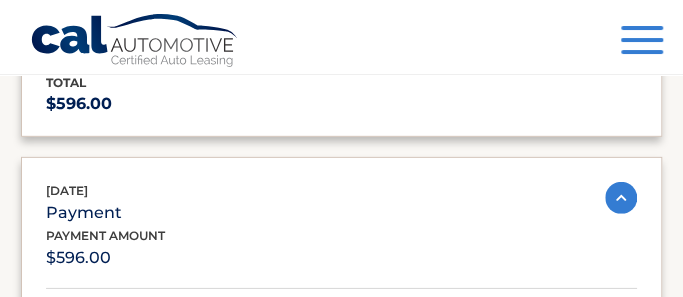 click at bounding box center (621, 198) 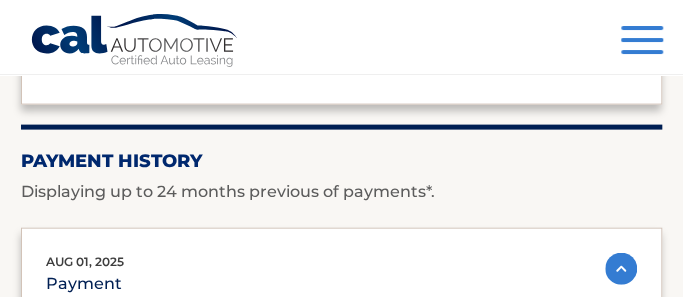 scroll, scrollTop: 3156, scrollLeft: 0, axis: vertical 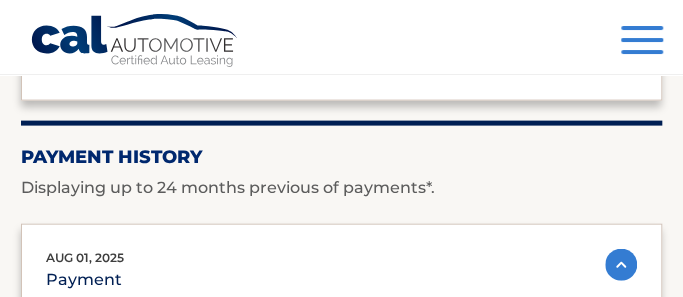 click at bounding box center (621, 265) 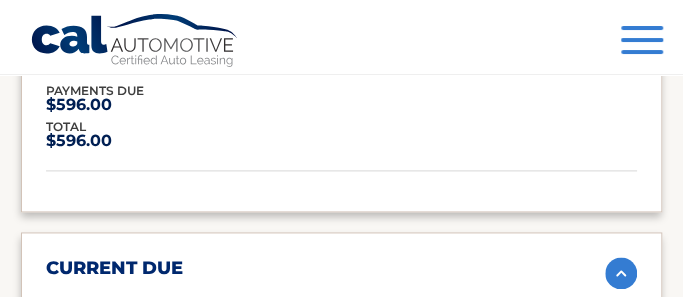 scroll, scrollTop: 2700, scrollLeft: 0, axis: vertical 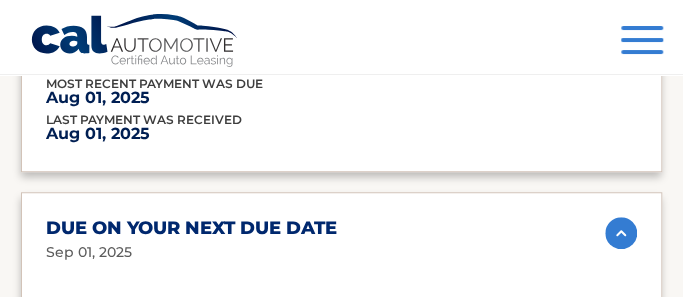 click at bounding box center (621, 233) 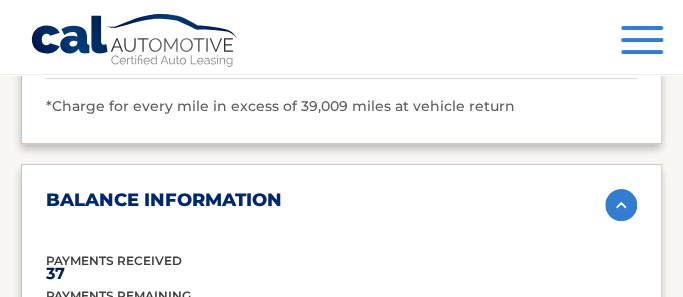 scroll, scrollTop: 2088, scrollLeft: 0, axis: vertical 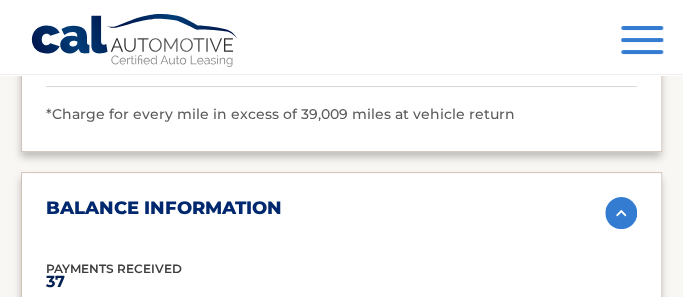 click at bounding box center (621, 213) 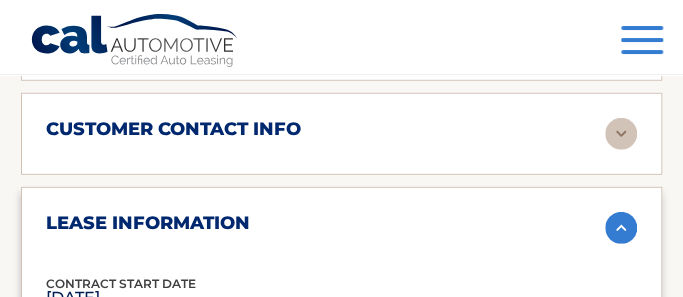scroll, scrollTop: 1501, scrollLeft: 0, axis: vertical 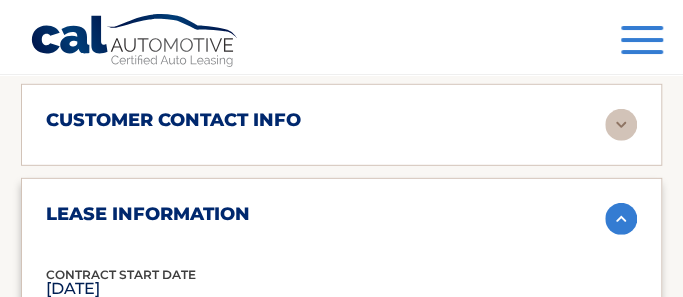 click at bounding box center [621, 219] 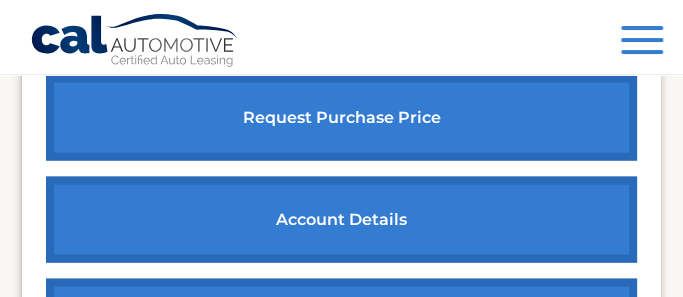 scroll, scrollTop: 982, scrollLeft: 0, axis: vertical 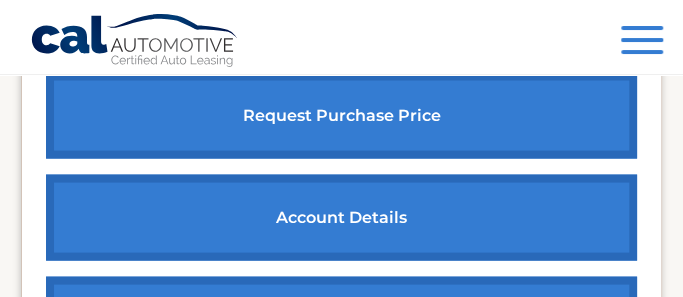 click on "account details" at bounding box center [341, 217] 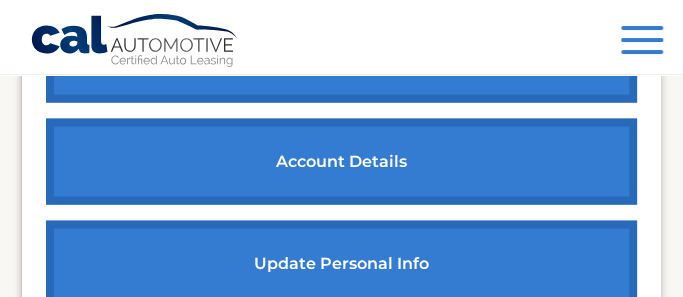 scroll, scrollTop: 1016, scrollLeft: 0, axis: vertical 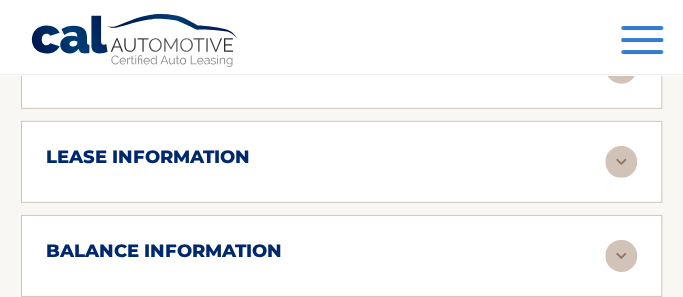 click at bounding box center [621, 162] 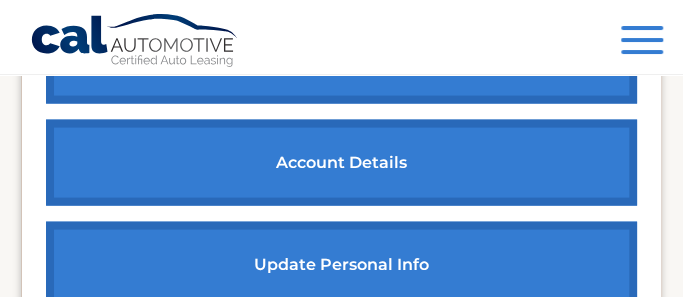 scroll, scrollTop: 1022, scrollLeft: 0, axis: vertical 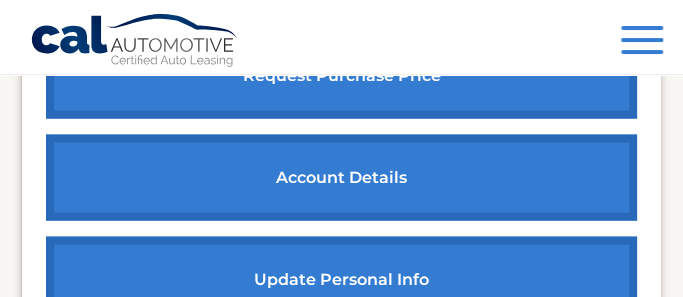 click on "Menu" at bounding box center [642, 42] 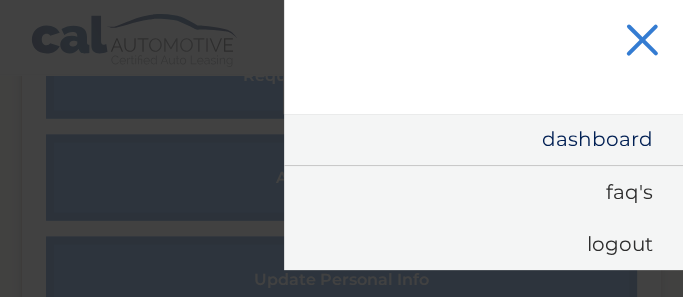 click on "Dashboard" at bounding box center [483, 139] 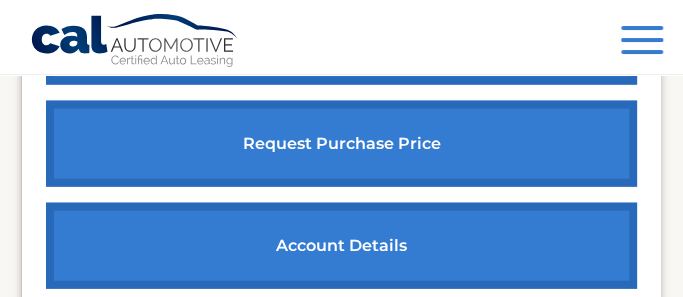 scroll, scrollTop: 1144, scrollLeft: 0, axis: vertical 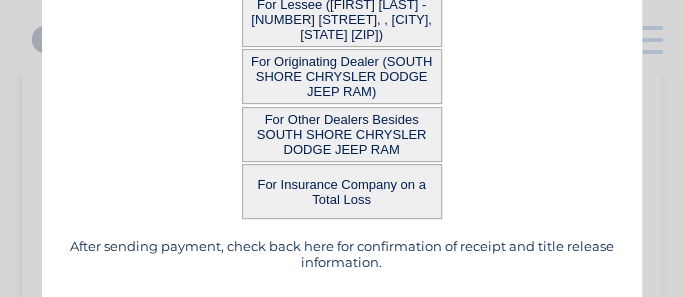 click on "For Insurance Company on a Total Loss" at bounding box center (342, 191) 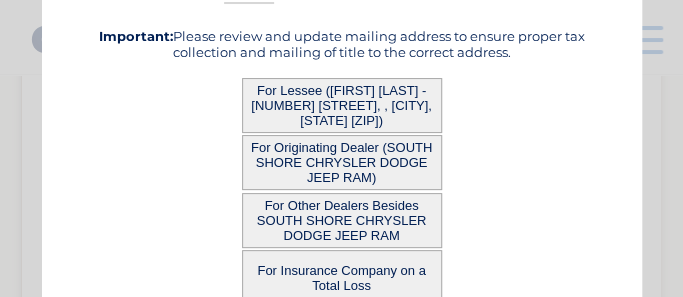 scroll, scrollTop: 0, scrollLeft: 0, axis: both 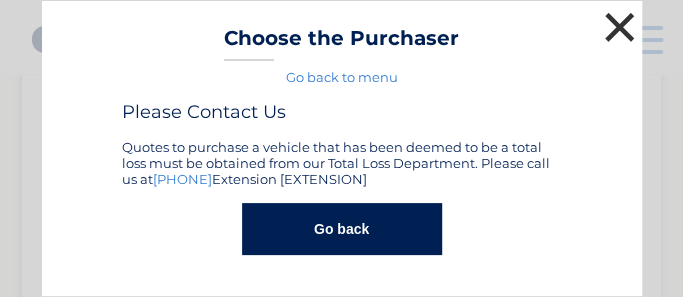 click on "×" at bounding box center [620, 27] 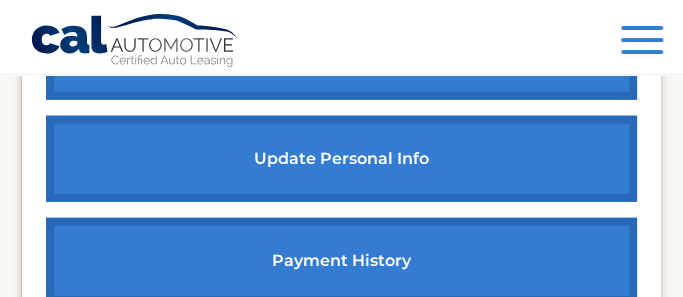 scroll, scrollTop: 1354, scrollLeft: 0, axis: vertical 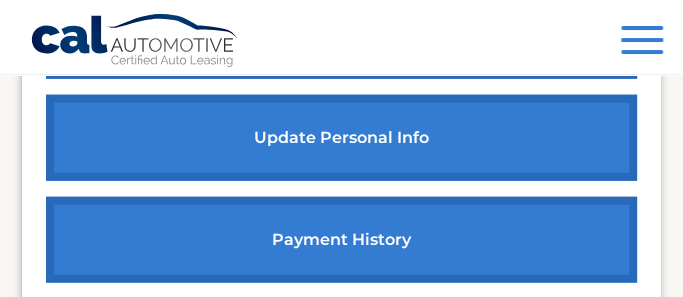 click on "update personal info" at bounding box center [341, 138] 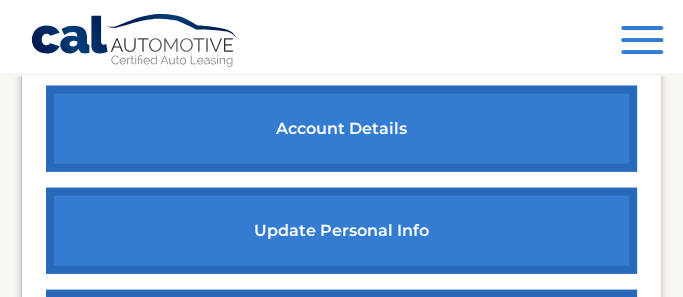 scroll, scrollTop: 1250, scrollLeft: 0, axis: vertical 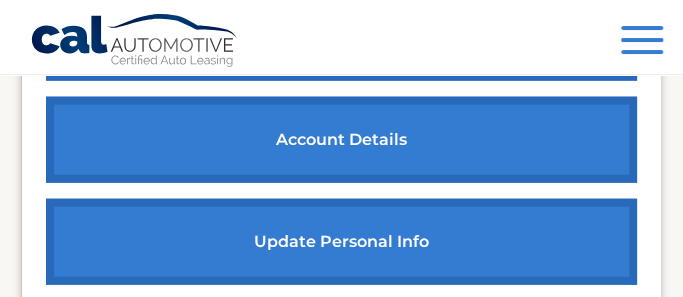 click on "Cal Automotive" at bounding box center (135, 42) 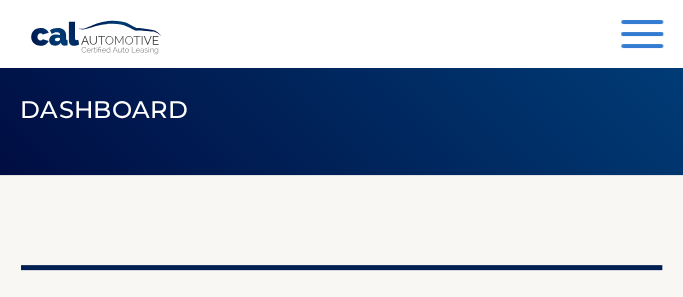 scroll, scrollTop: 0, scrollLeft: 0, axis: both 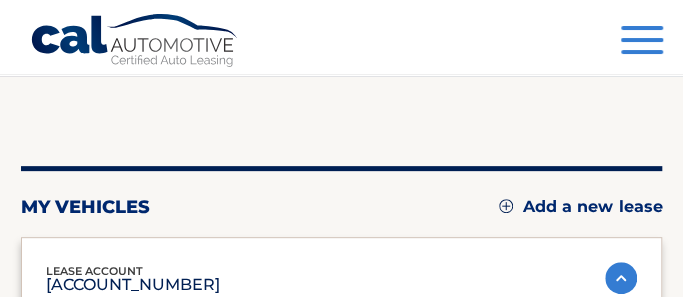 click at bounding box center [621, 278] 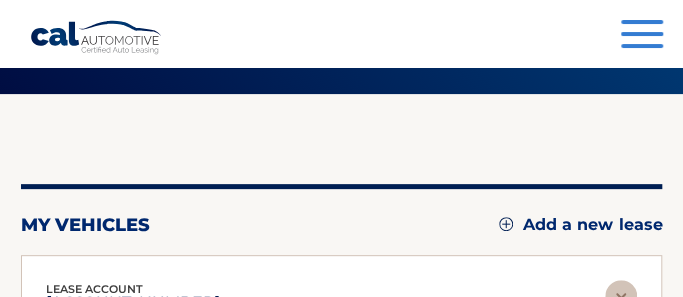 scroll, scrollTop: 0, scrollLeft: 0, axis: both 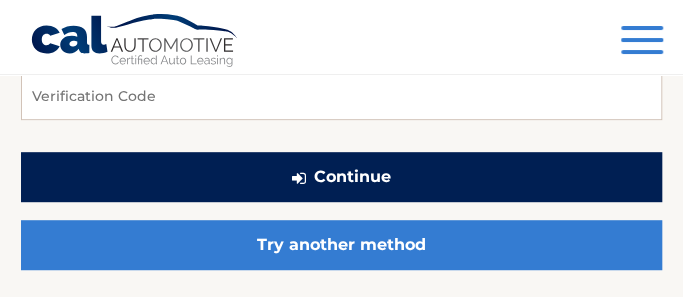 click on "Continue" at bounding box center (341, 177) 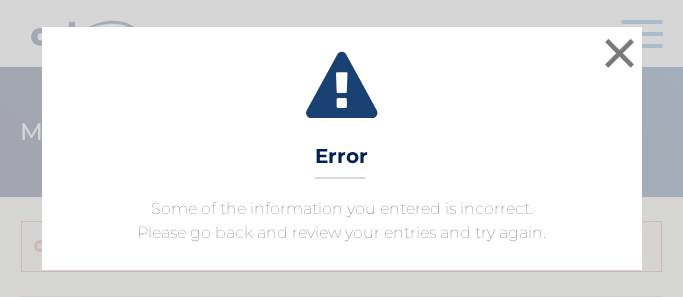 scroll, scrollTop: 0, scrollLeft: 0, axis: both 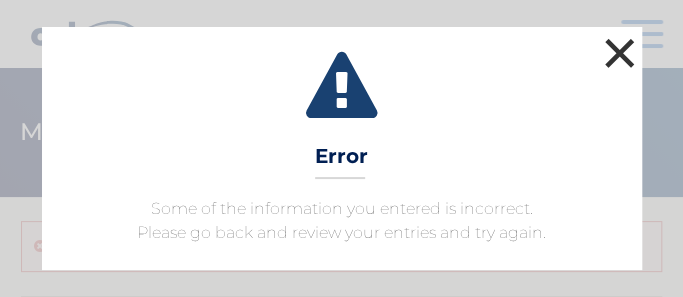 click on "×" at bounding box center [620, 53] 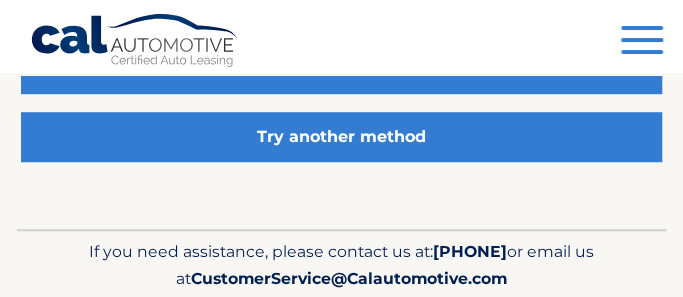 scroll, scrollTop: 48, scrollLeft: 0, axis: vertical 